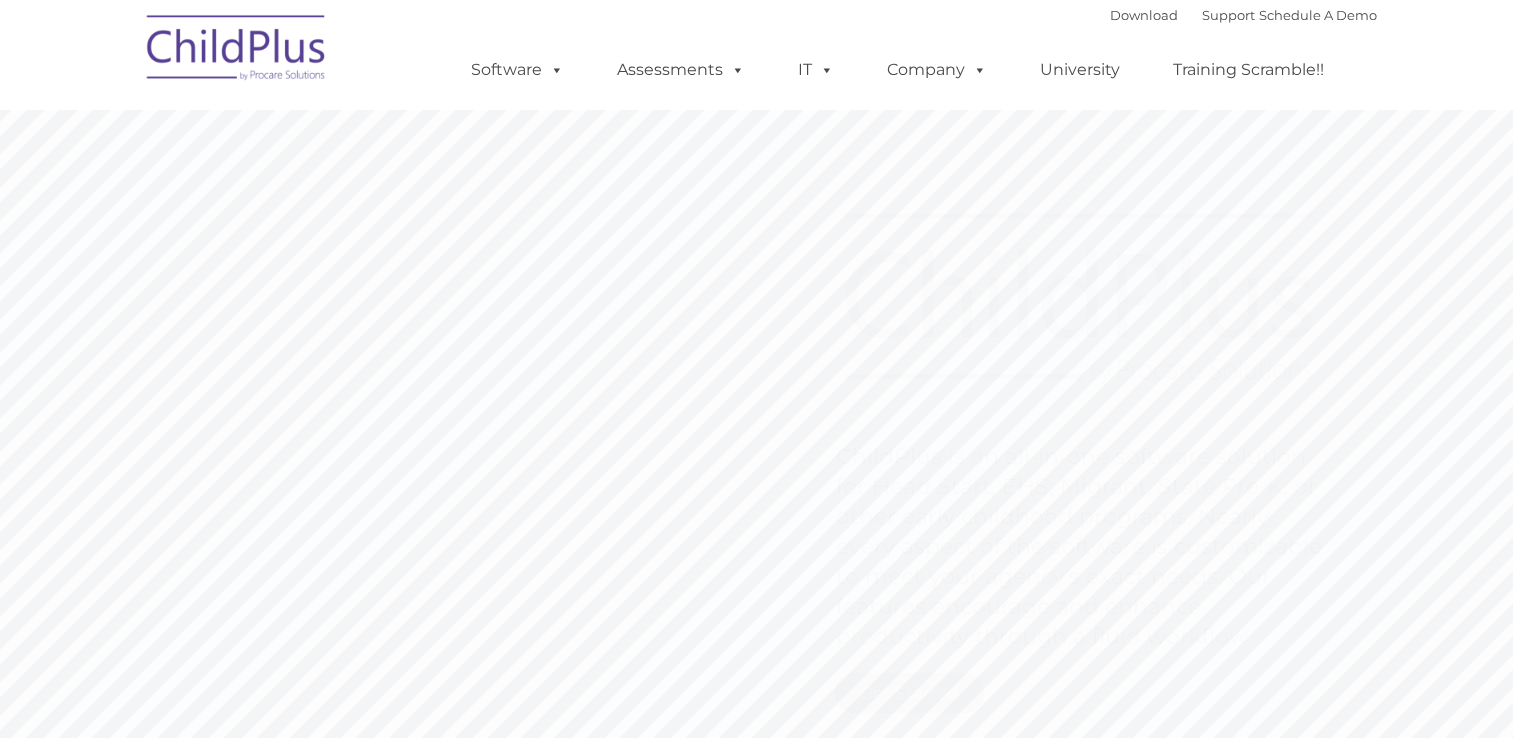 scroll, scrollTop: 0, scrollLeft: 0, axis: both 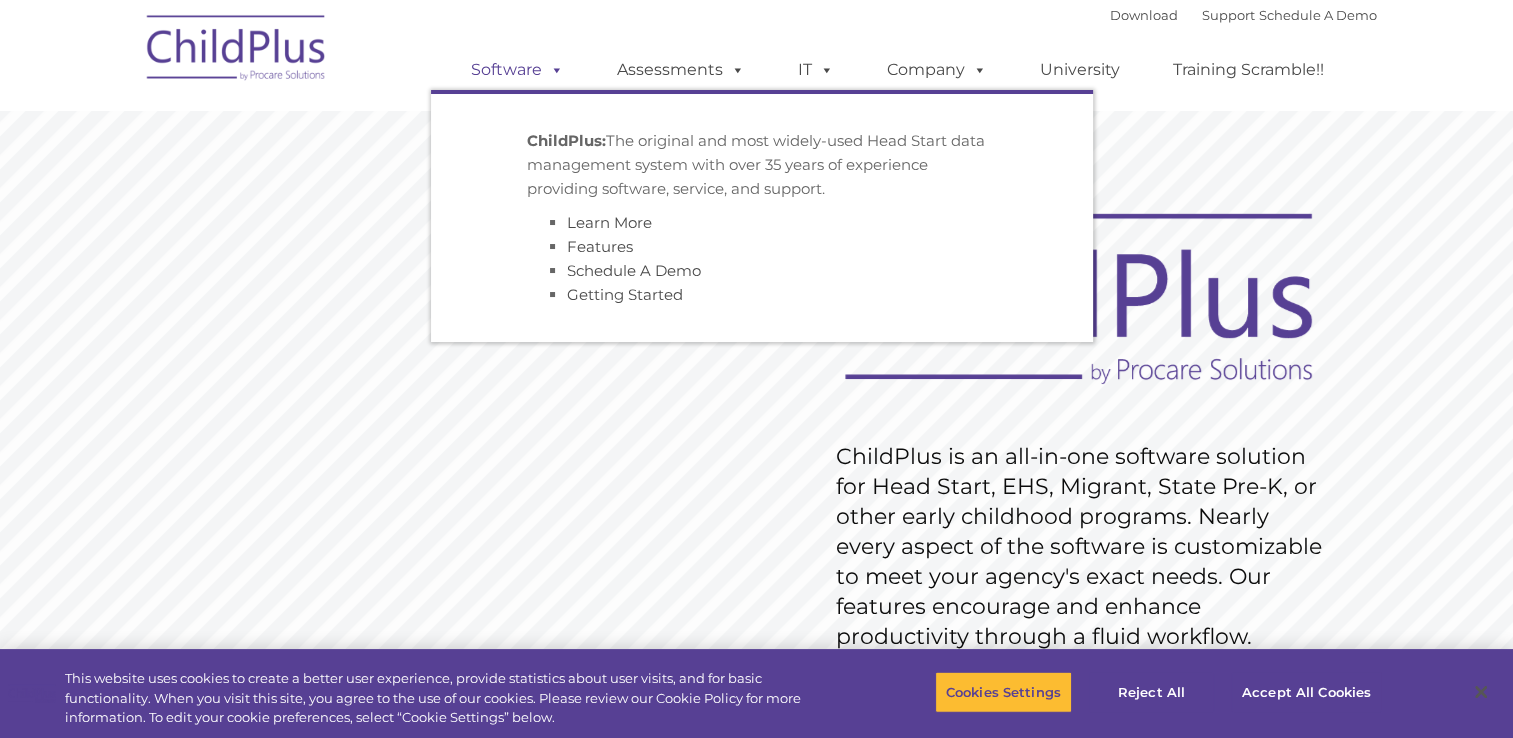 click on "Software" at bounding box center [517, 70] 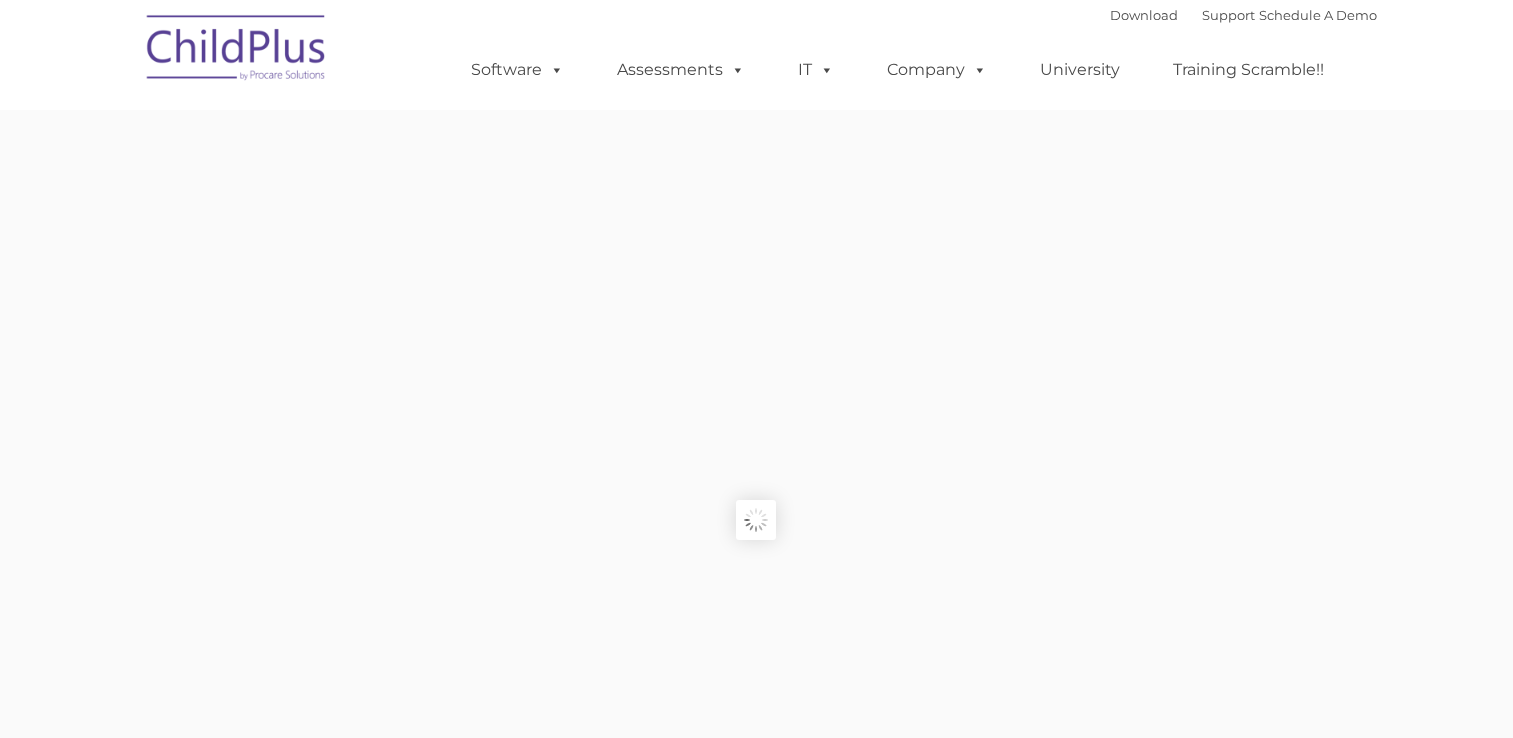 scroll, scrollTop: 0, scrollLeft: 0, axis: both 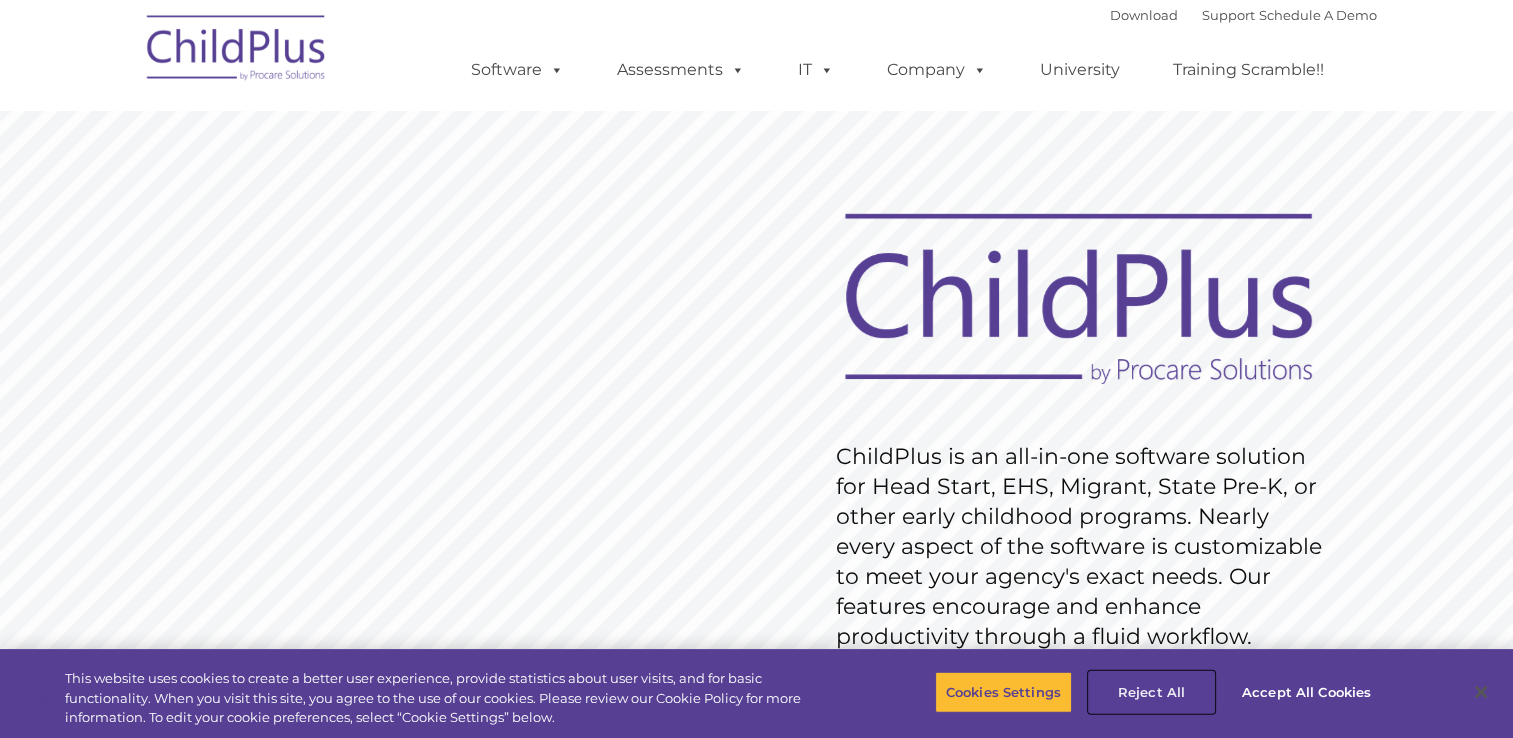 click on "Reject All" at bounding box center (1151, 692) 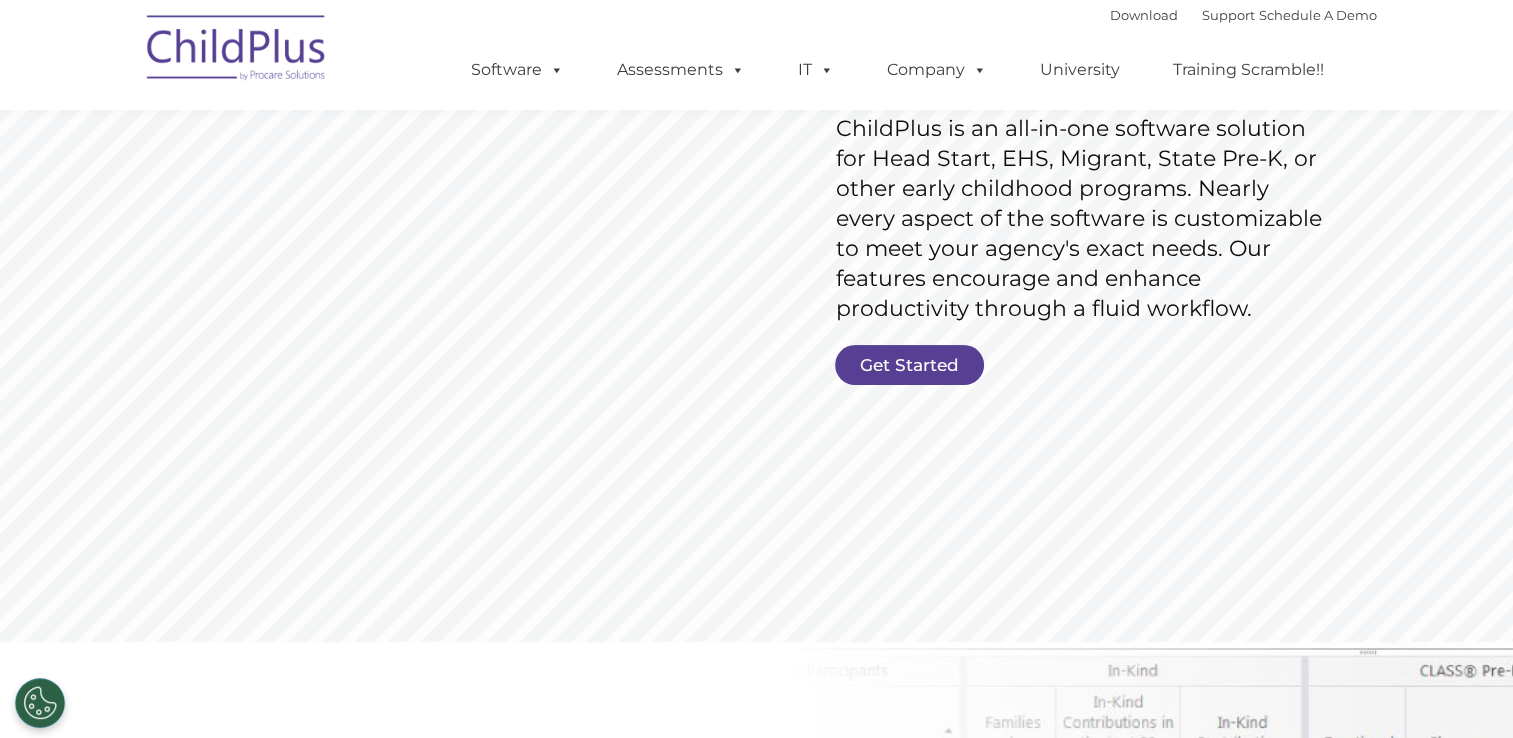scroll, scrollTop: 439, scrollLeft: 0, axis: vertical 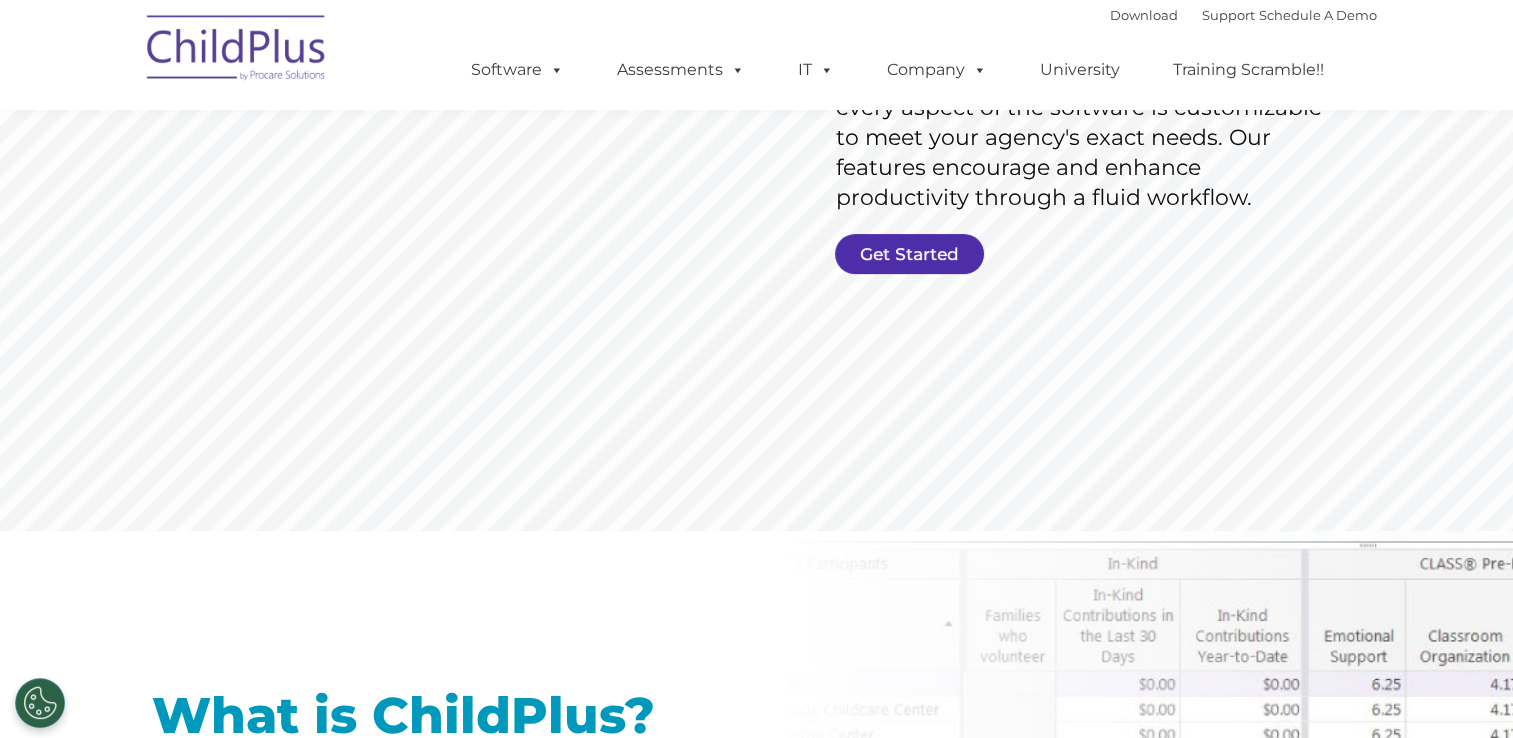 click on "Get Started" at bounding box center (909, 254) 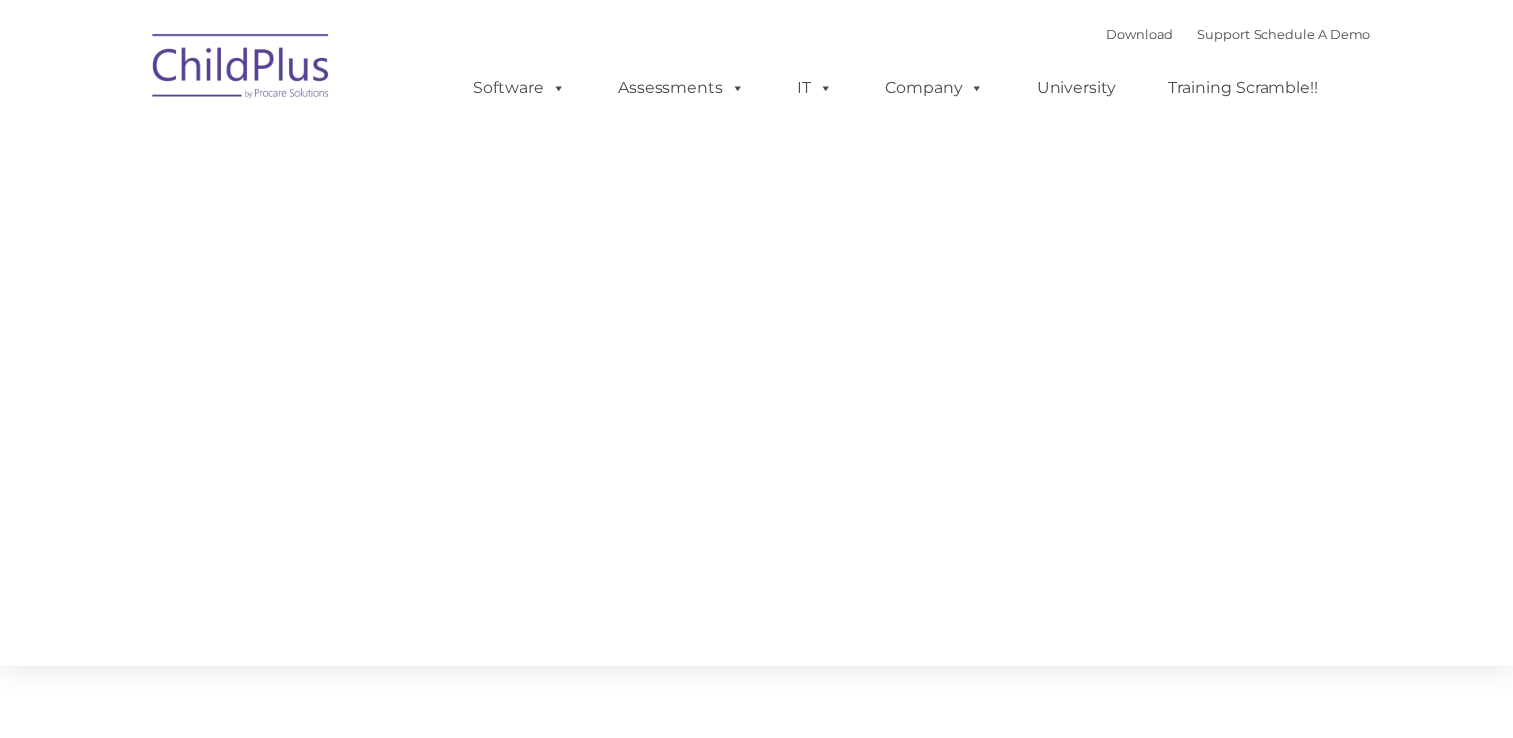 scroll, scrollTop: 0, scrollLeft: 0, axis: both 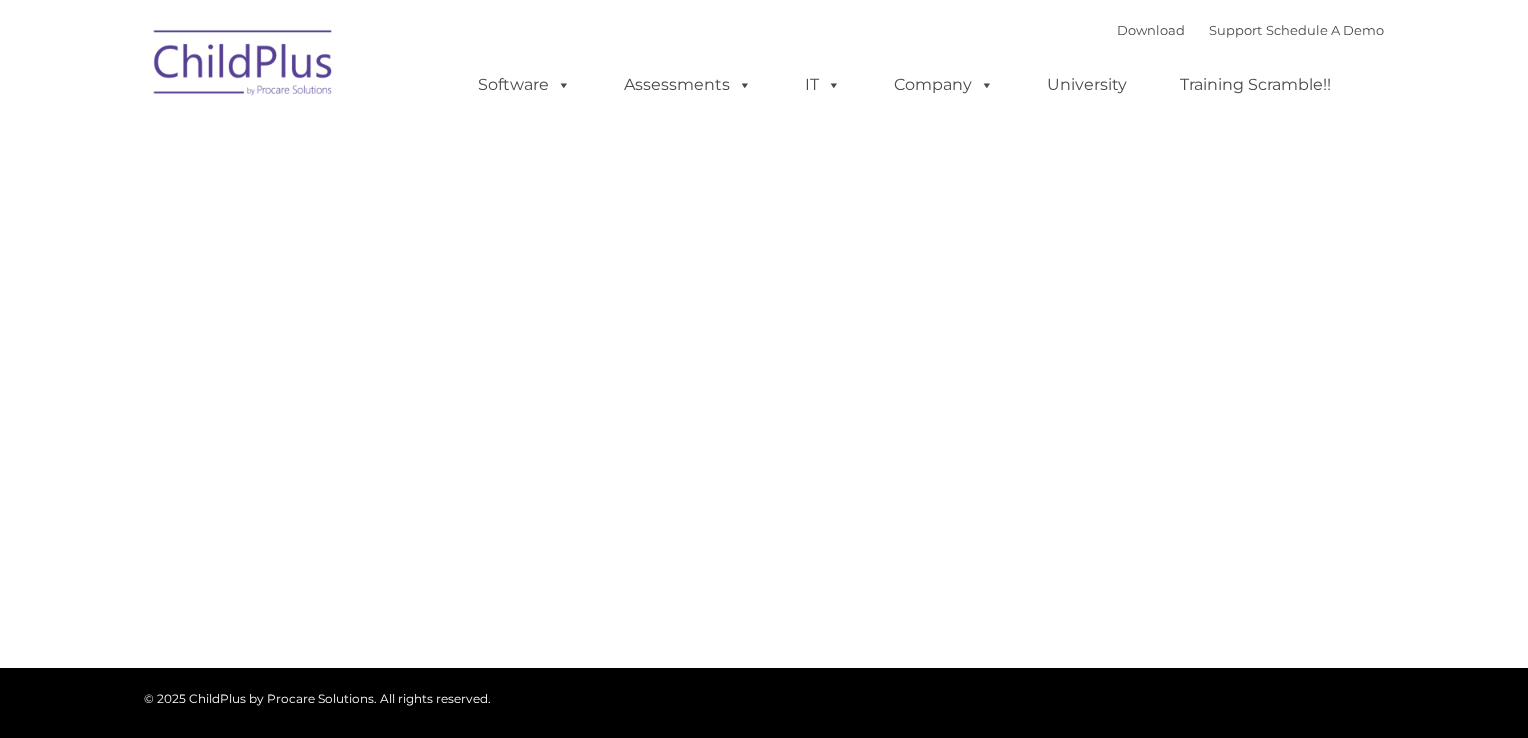 type on "" 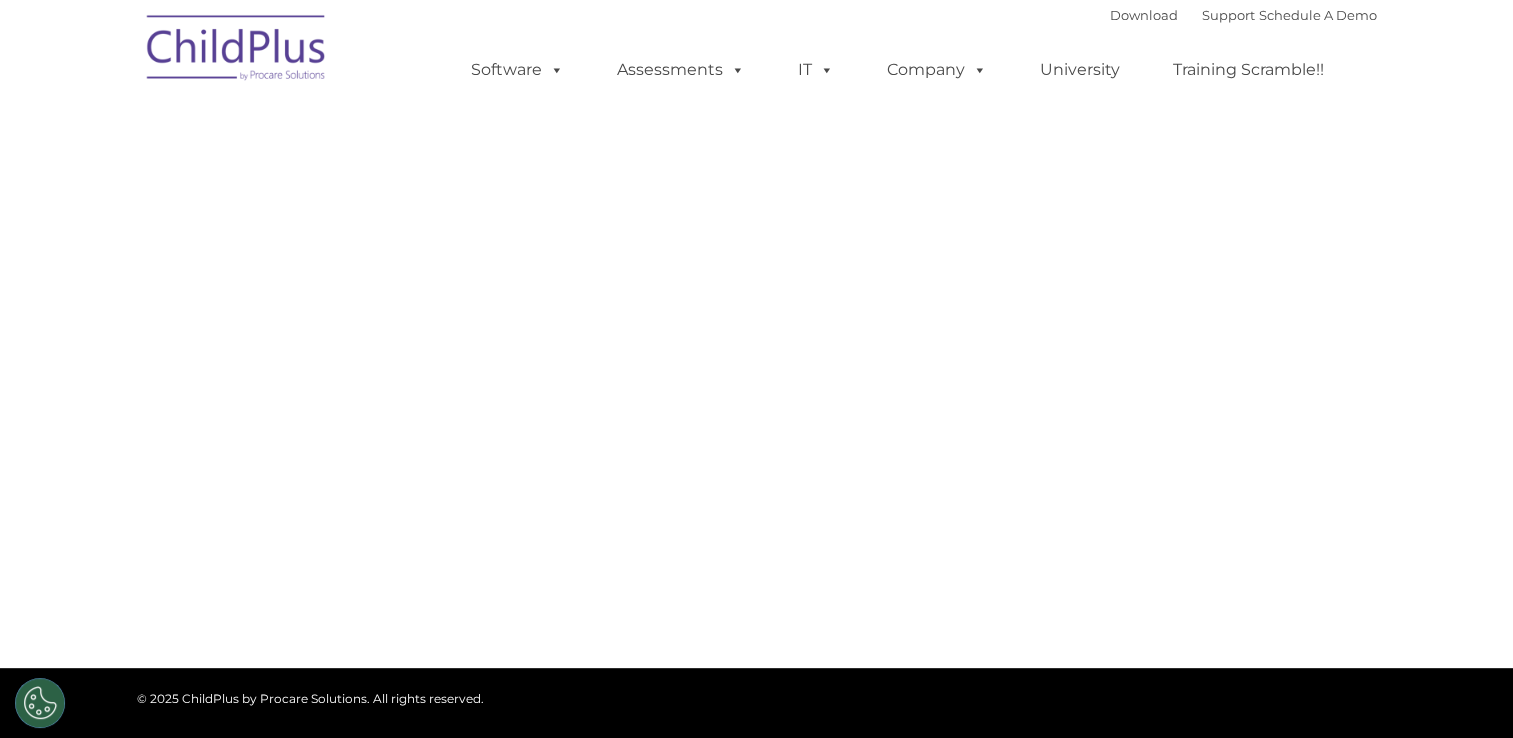 select on "MEDIUM" 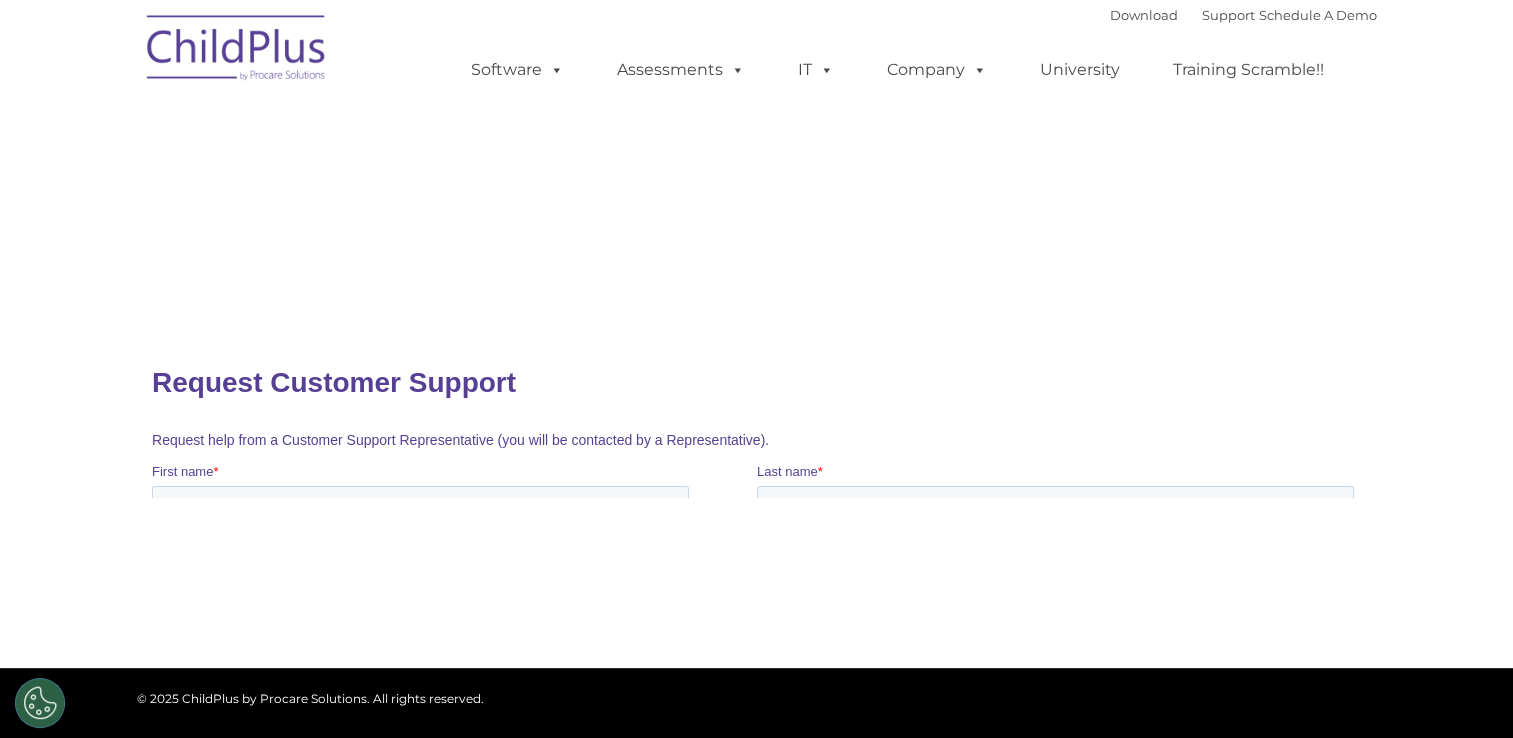 scroll, scrollTop: 0, scrollLeft: 0, axis: both 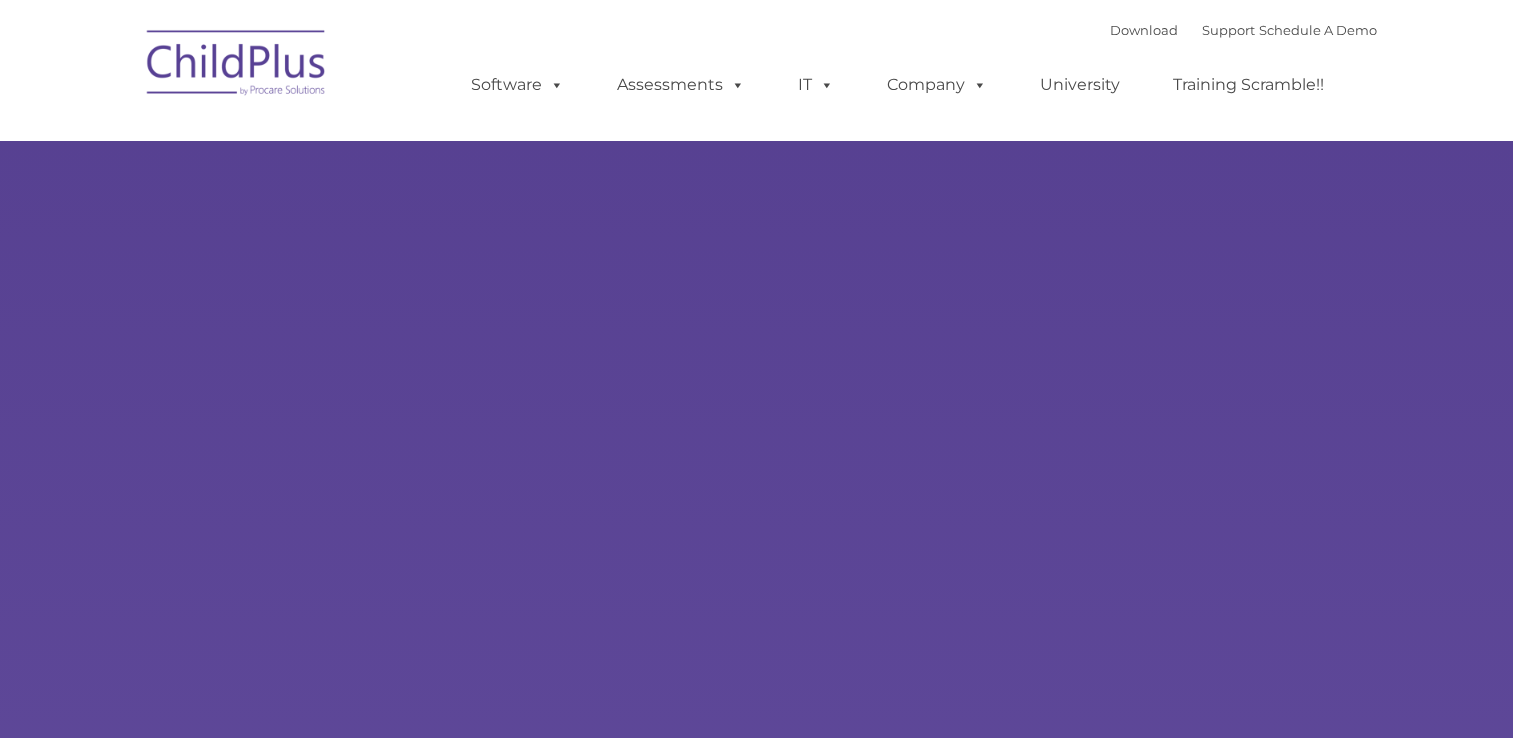 type on "" 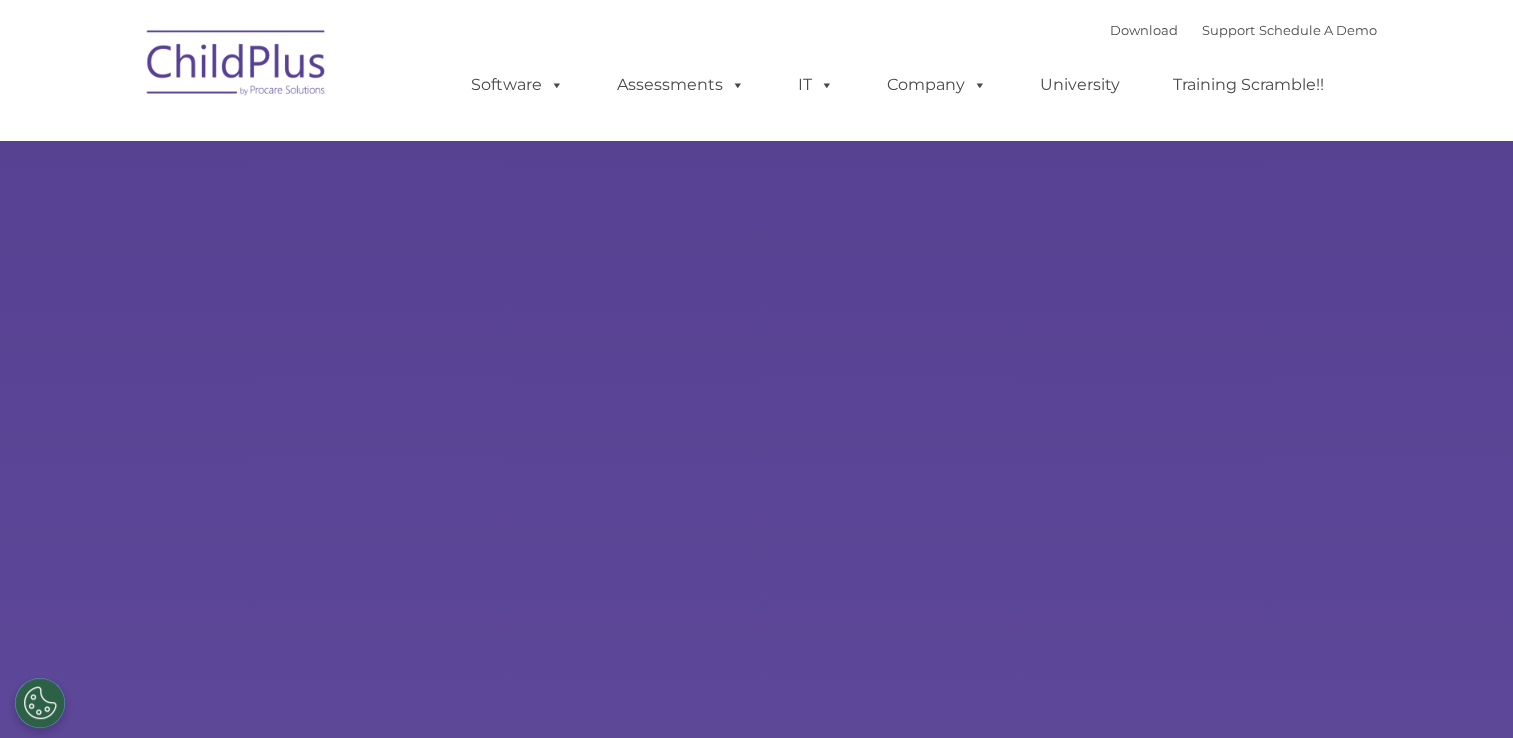 select on "MEDIUM" 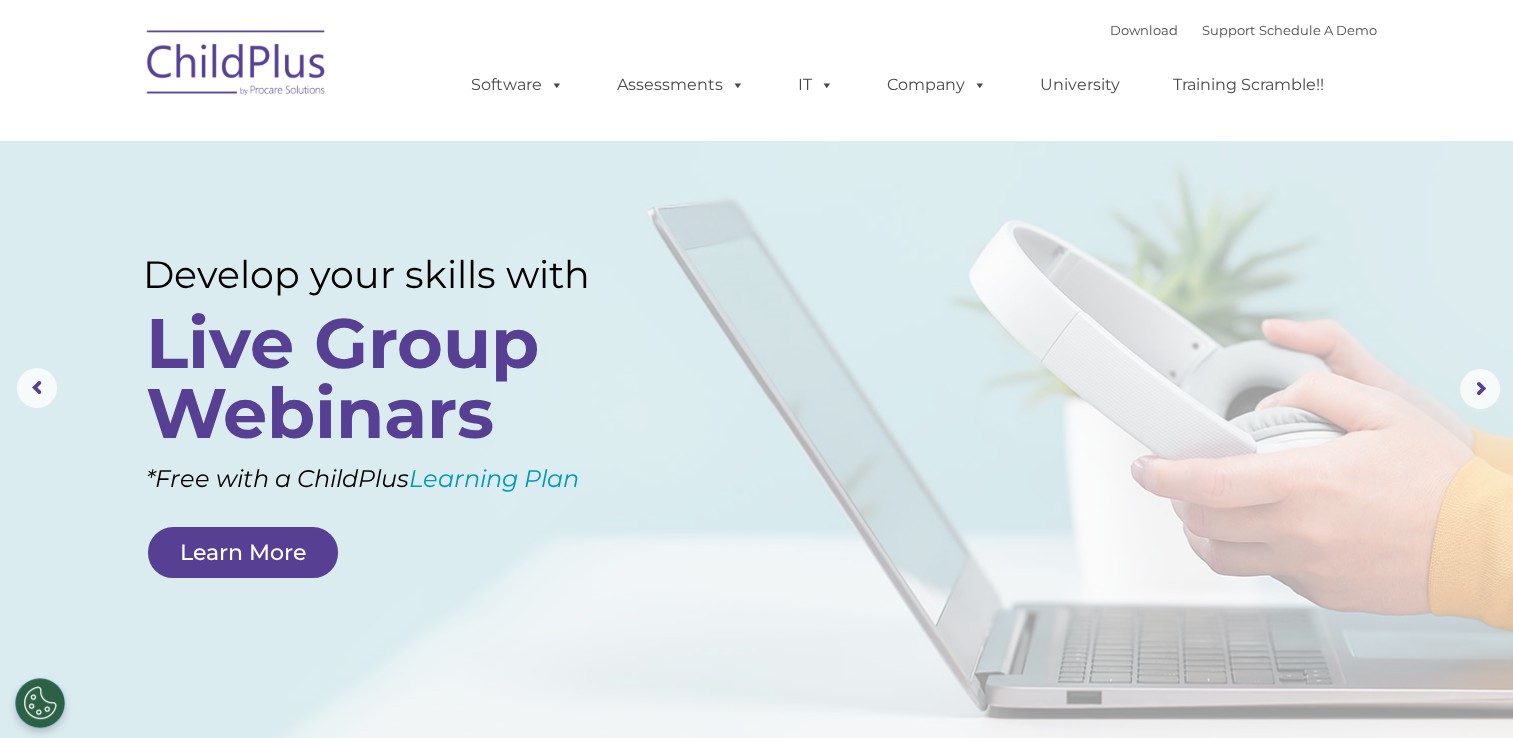scroll, scrollTop: 0, scrollLeft: 0, axis: both 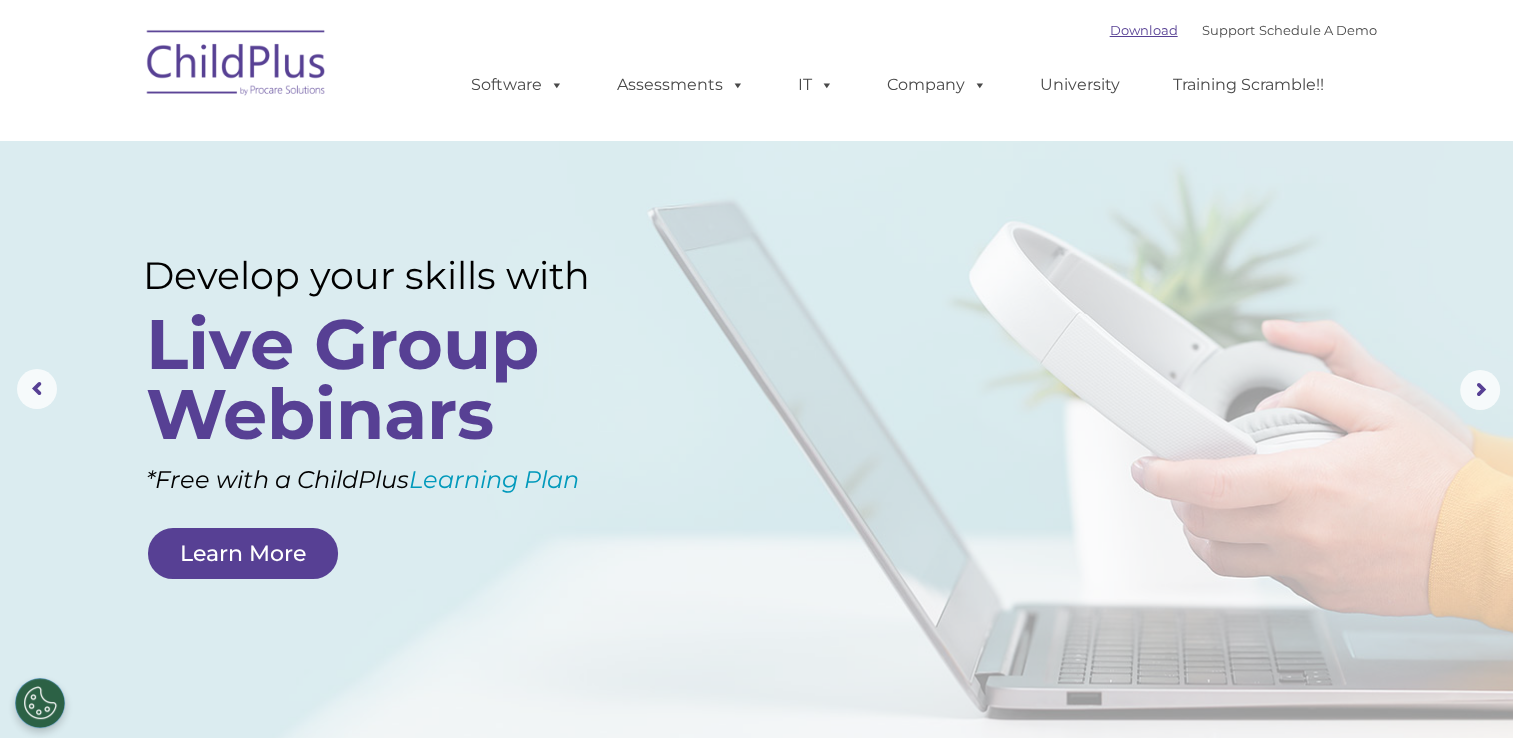 click on "Download" at bounding box center (1144, 30) 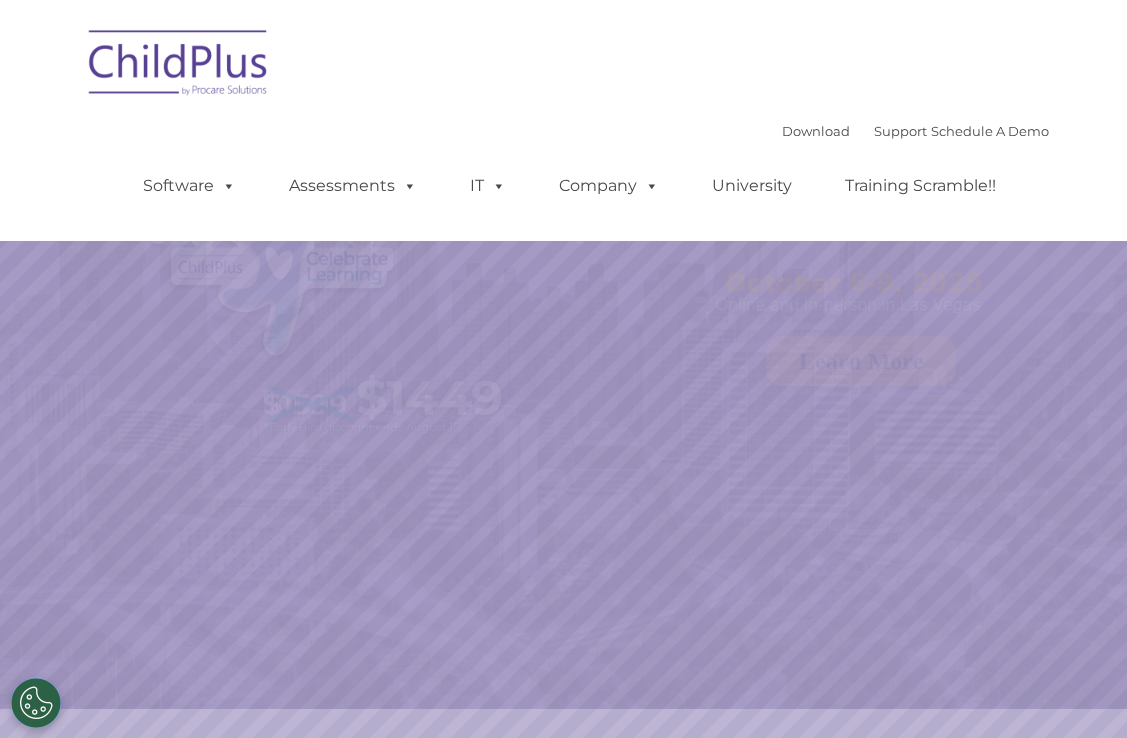 scroll, scrollTop: 0, scrollLeft: 0, axis: both 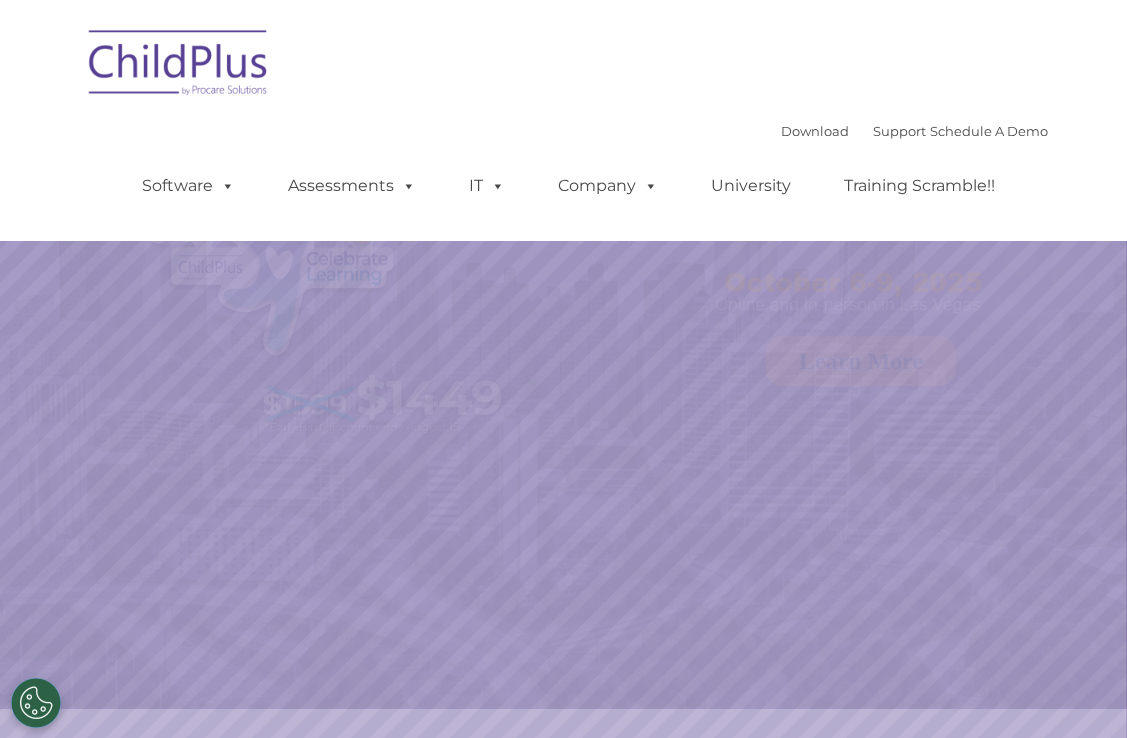 select on "MEDIUM" 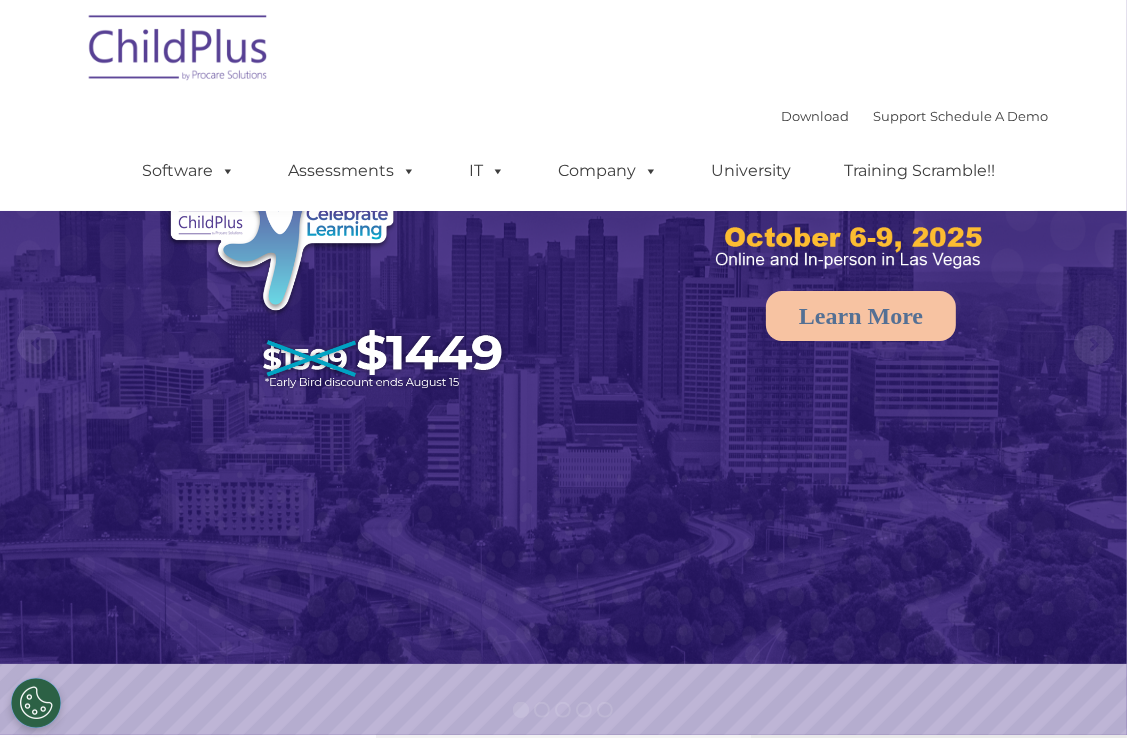 scroll, scrollTop: 0, scrollLeft: 0, axis: both 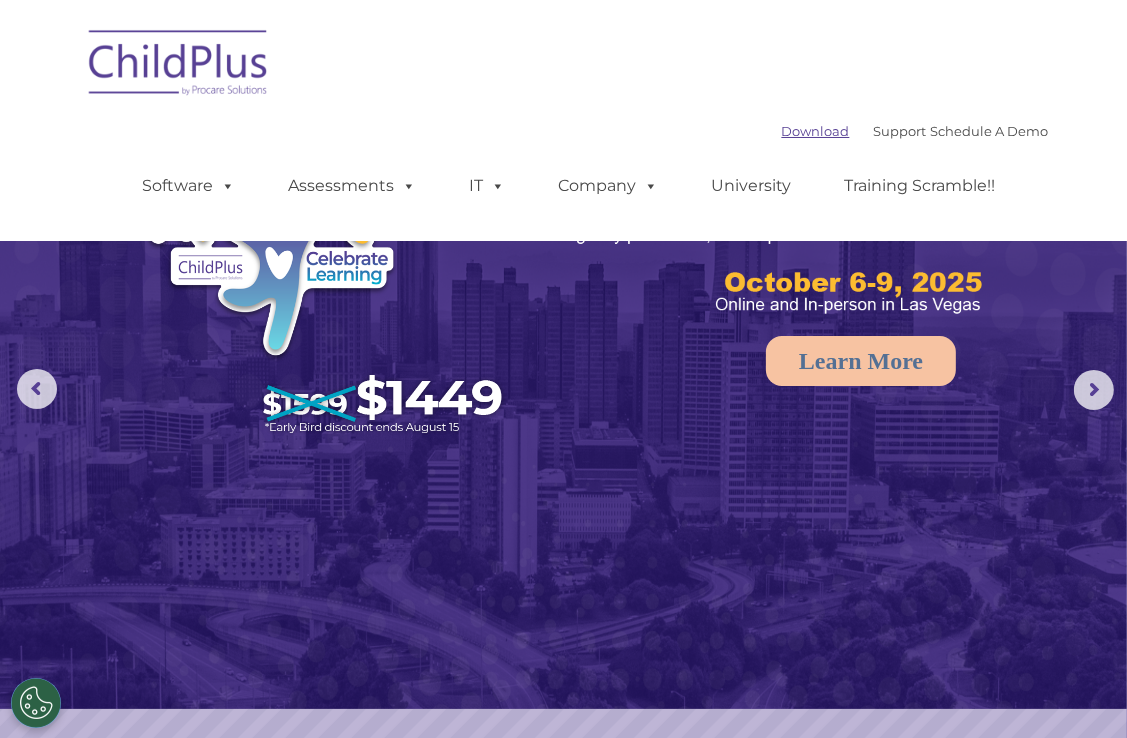 click on "Download" at bounding box center [816, 131] 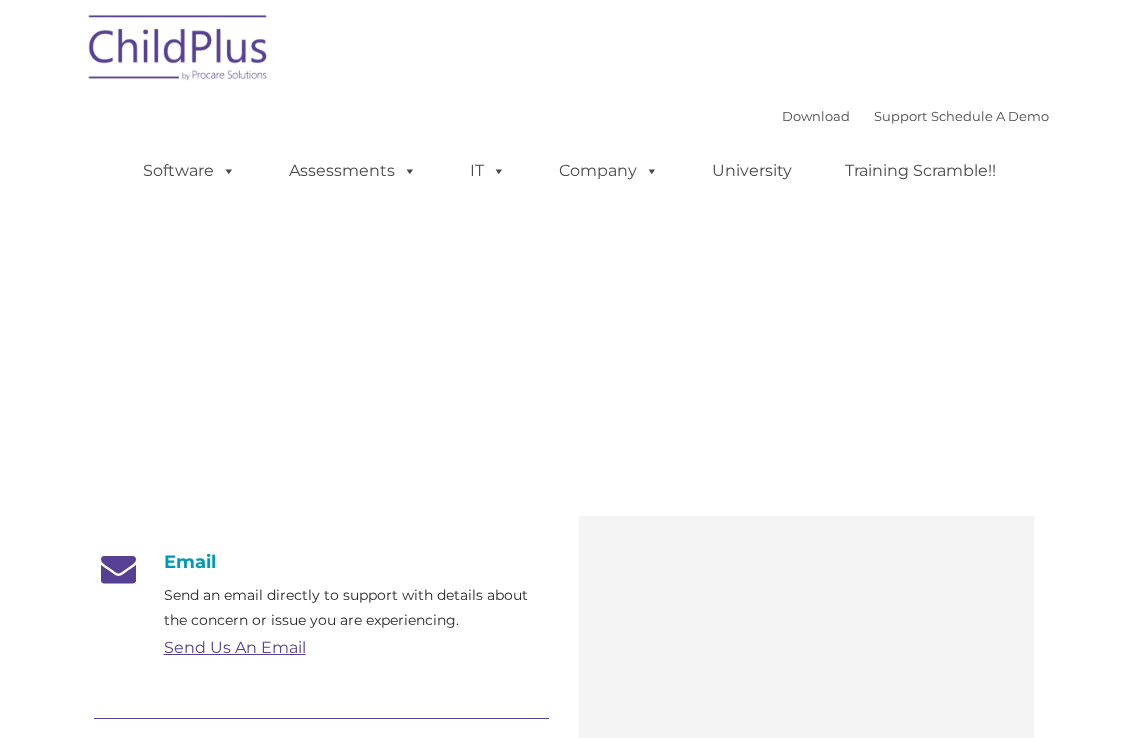scroll, scrollTop: 0, scrollLeft: 0, axis: both 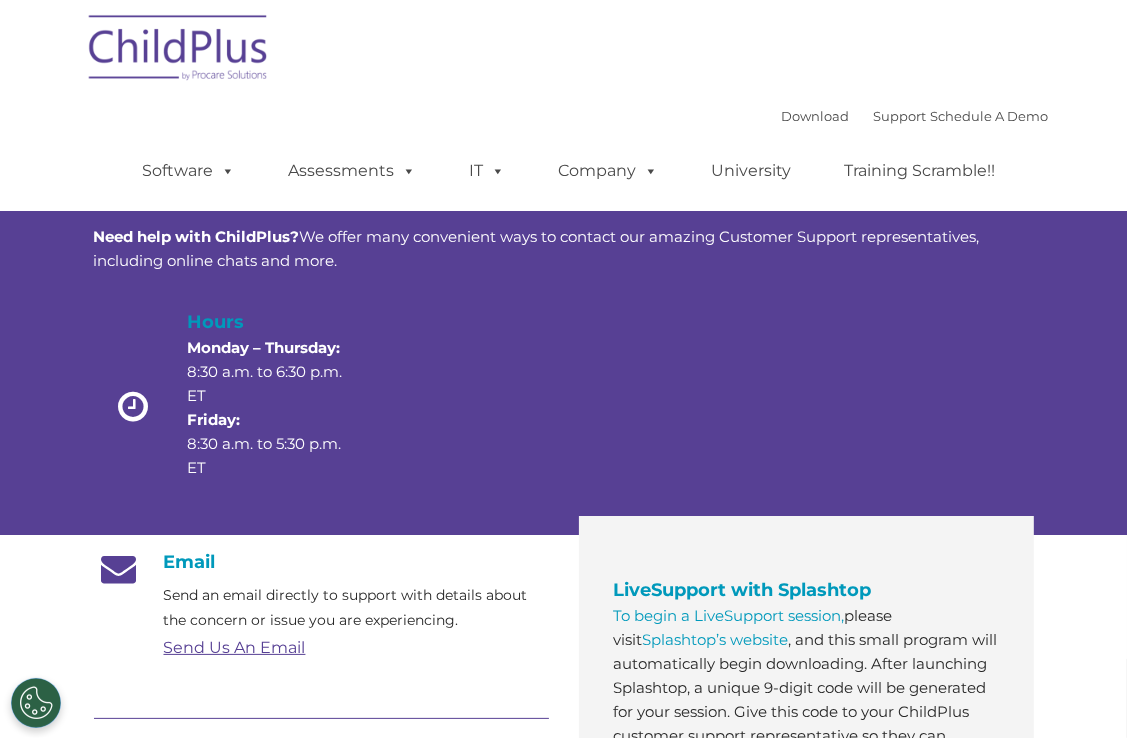 click on "Customer Support
Need help with ChildPlus?  We offer many convenient ways to contact our amazing Customer Support representatives, including online chats and more.
Hours
Monday – Thursday:
8:30 a.m. to 6:30 p.m. ET
Friday:
8:30 a.m. to 5:30 p.m. ET
Email Send an email directly to support with details about the concern or issue you are experiencing.
Send Us An Email
Online Chat Chat now with a knowledgable representative using the chat app at the bottom right.
Call today to be connected with a friendly support representative who's eager to help.
Feature Request Forum Share and vote on ideas for enhancements and new features you’d like to see added to ChildPlus. You can vote on software features in  ChildPlus Online .
ChildPlus Users' Q&A Forum" at bounding box center [564, 804] 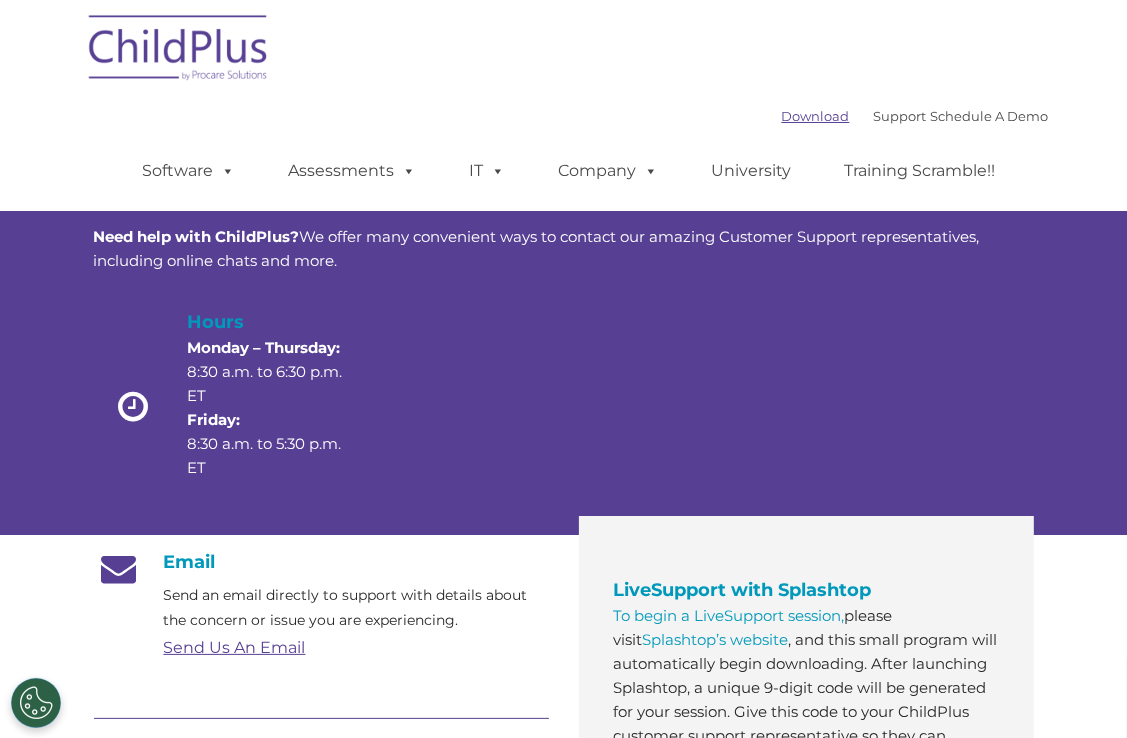 click on "Download" at bounding box center [816, 116] 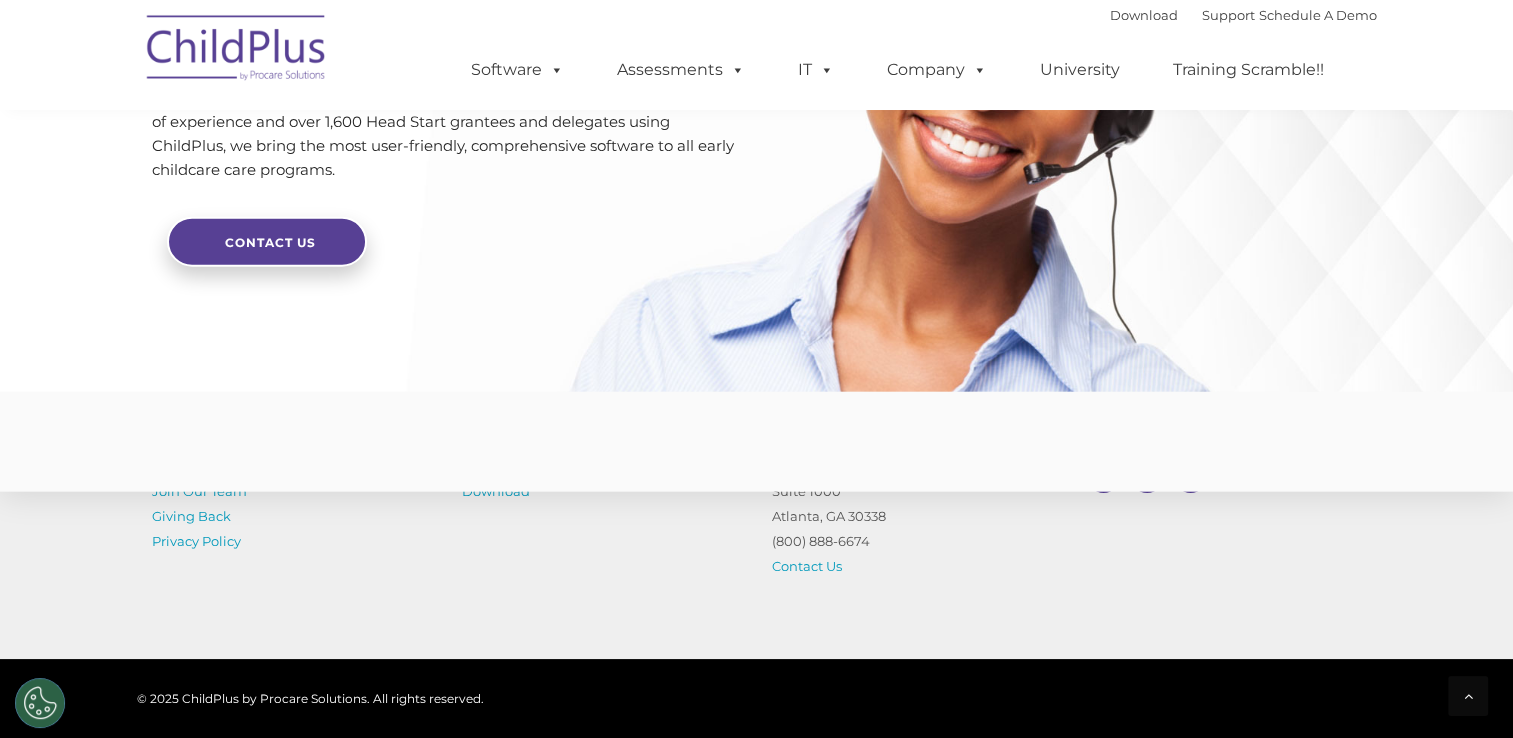 scroll, scrollTop: 4892, scrollLeft: 0, axis: vertical 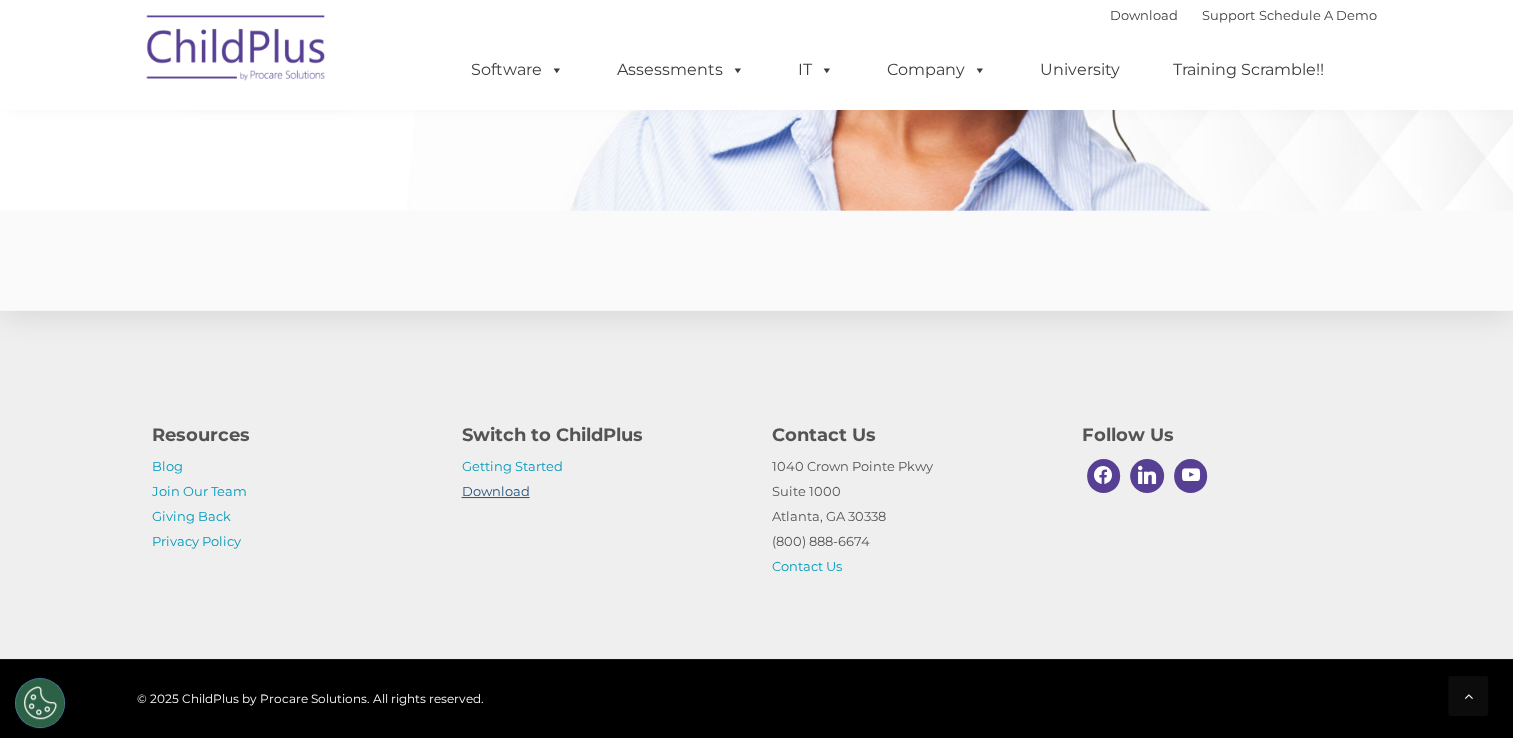 click on "Download" at bounding box center [496, 491] 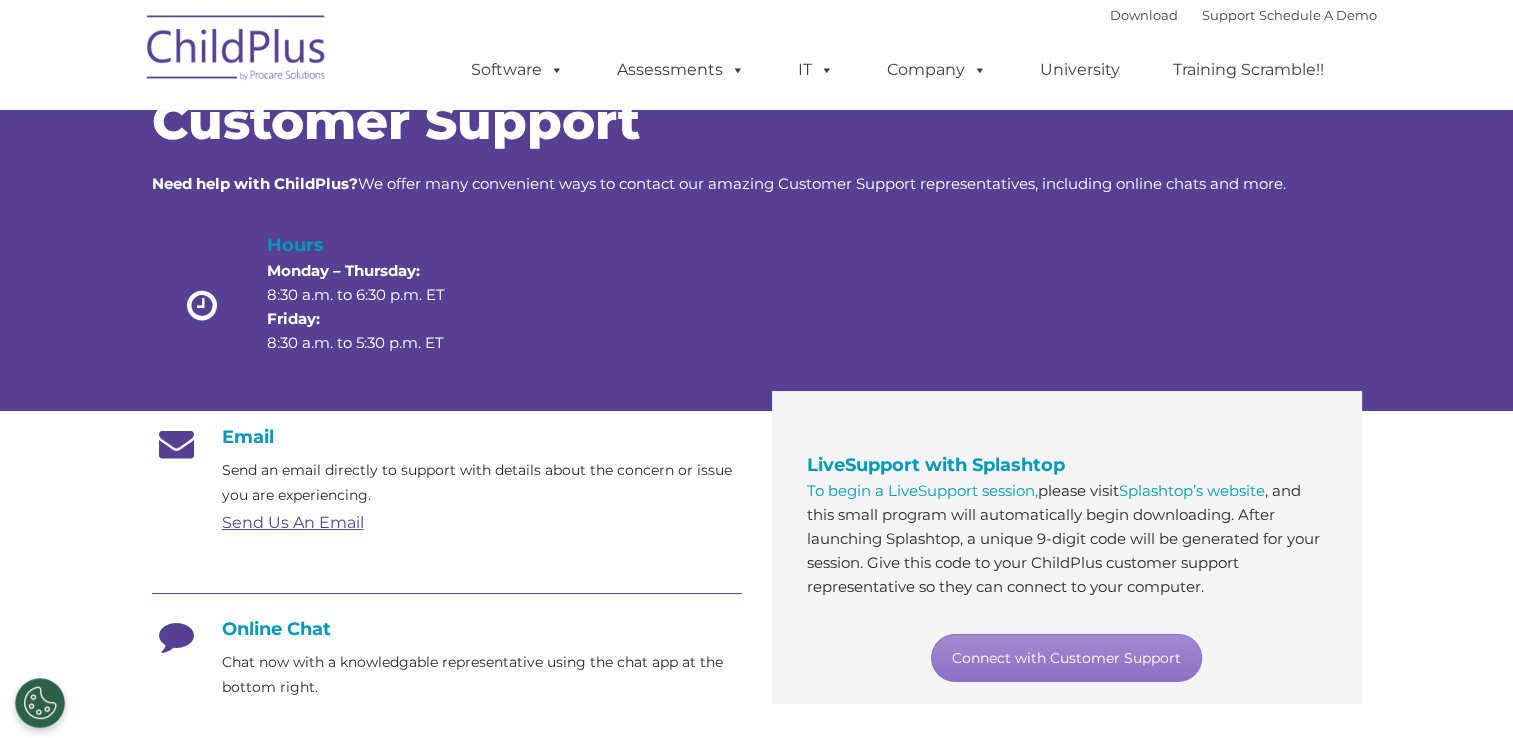 scroll, scrollTop: 0, scrollLeft: 0, axis: both 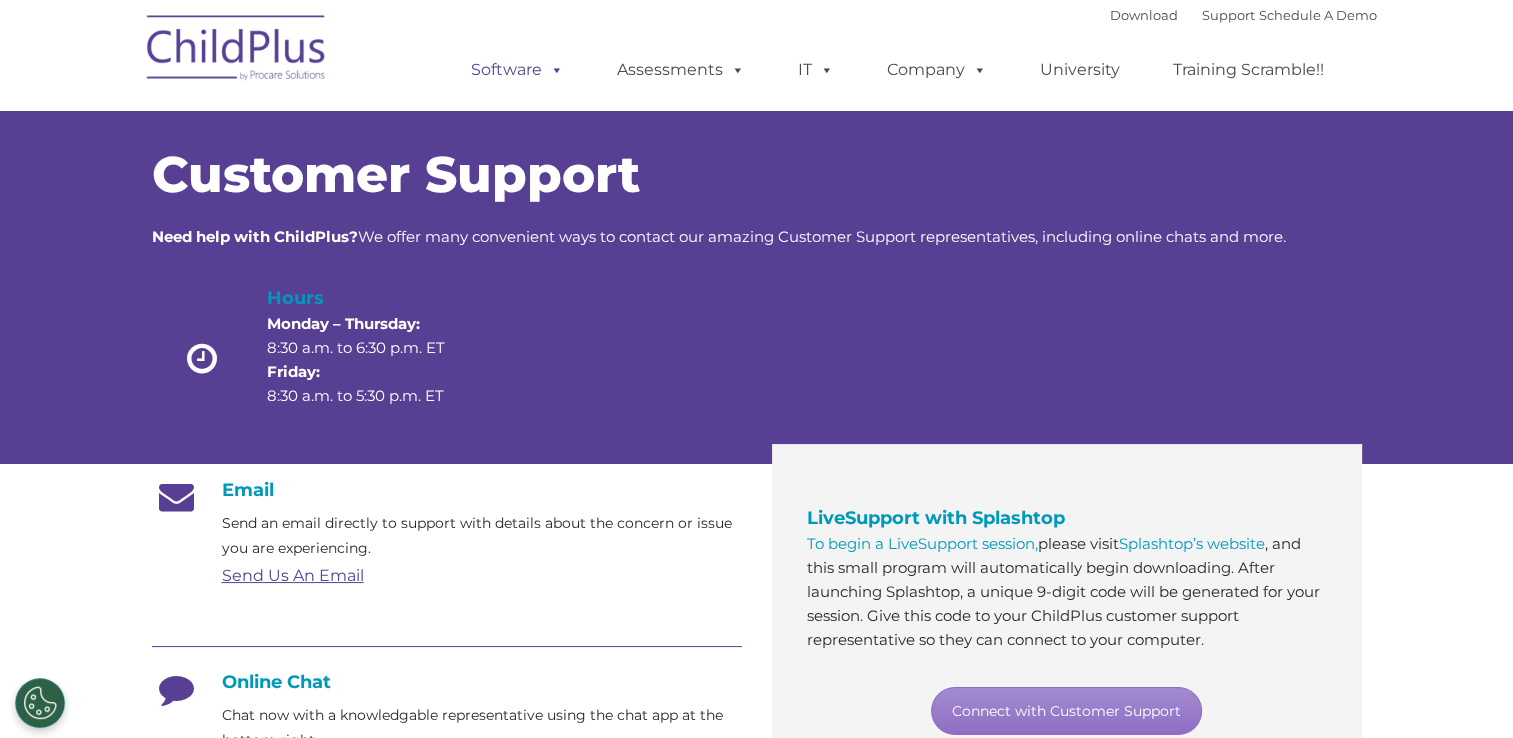 click on "Software" at bounding box center [517, 70] 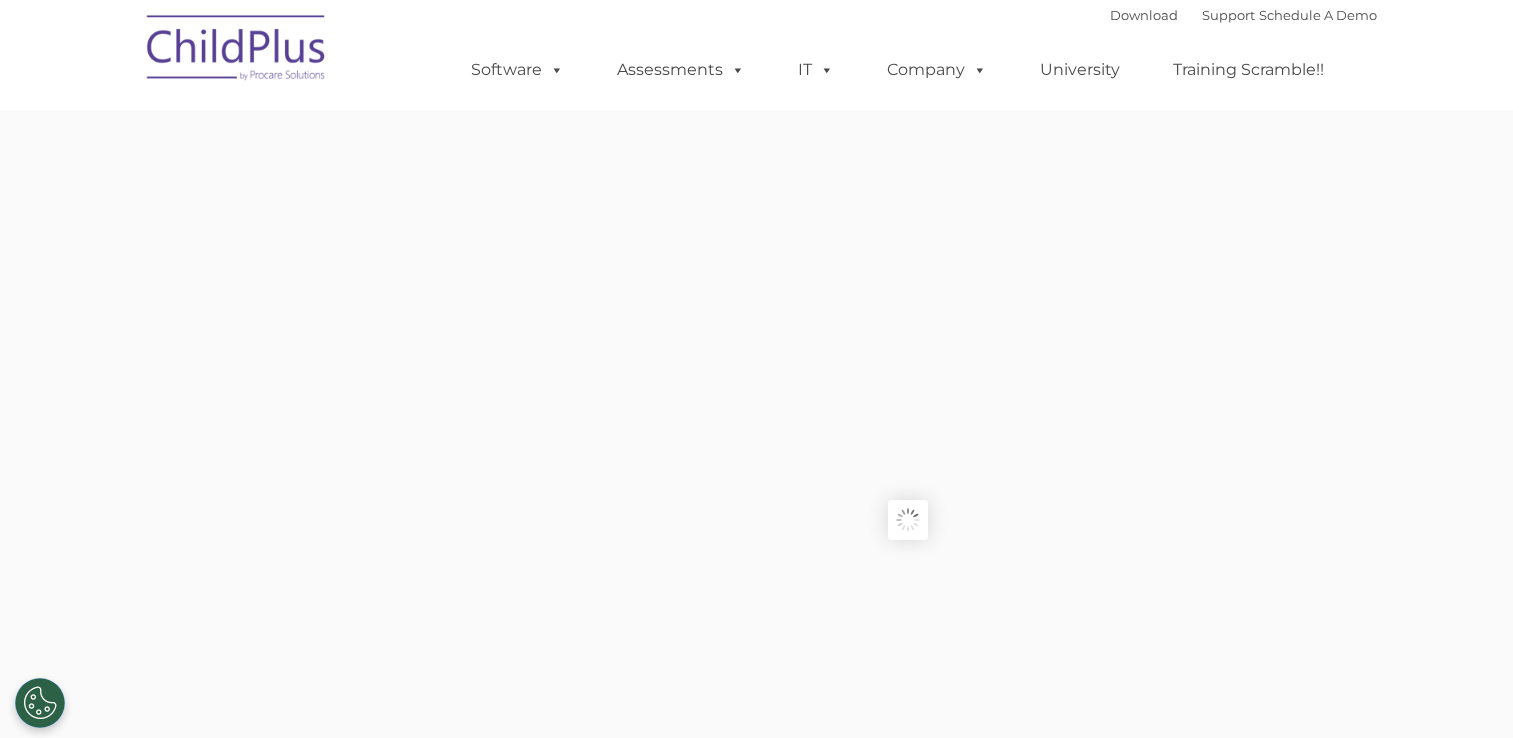 scroll, scrollTop: 0, scrollLeft: 0, axis: both 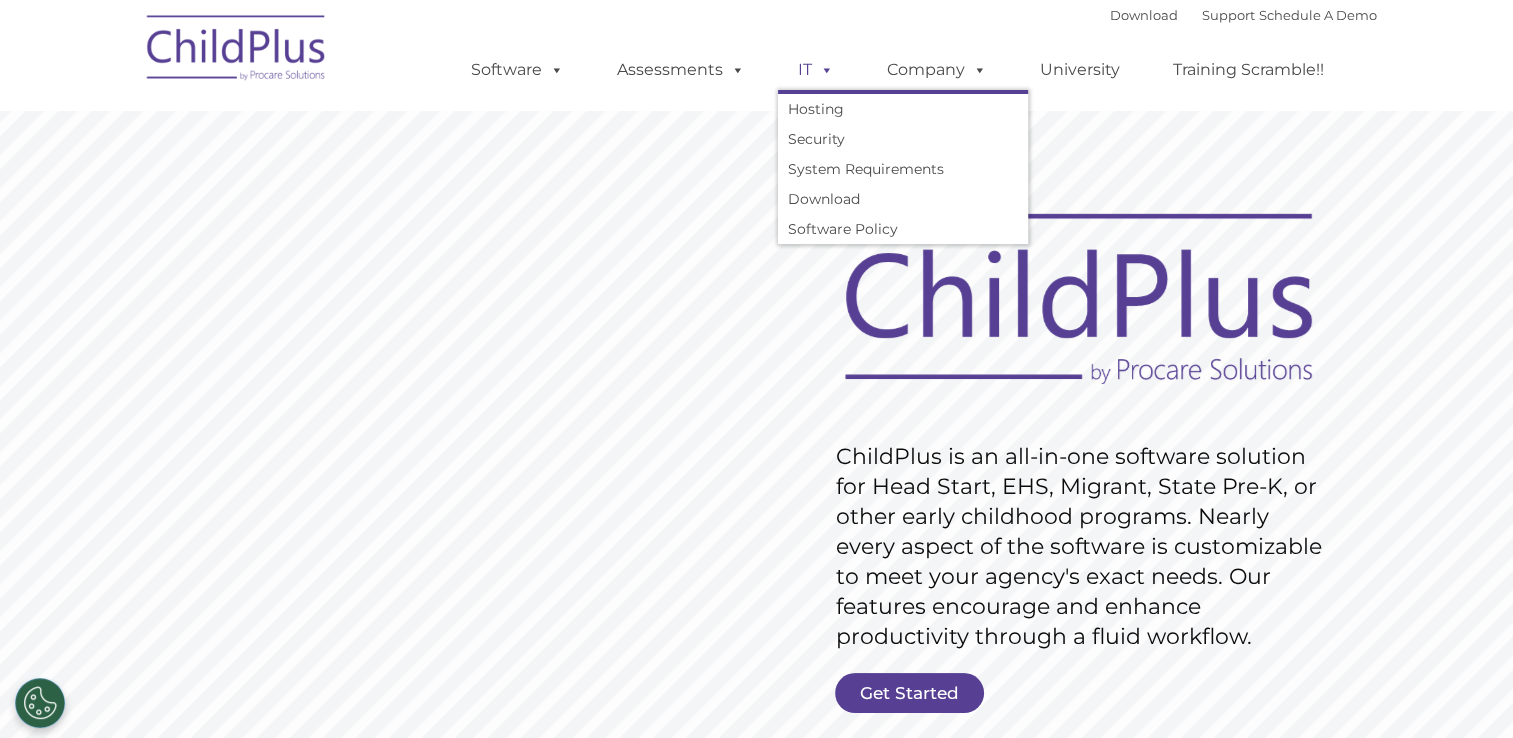 click on "IT" at bounding box center [816, 70] 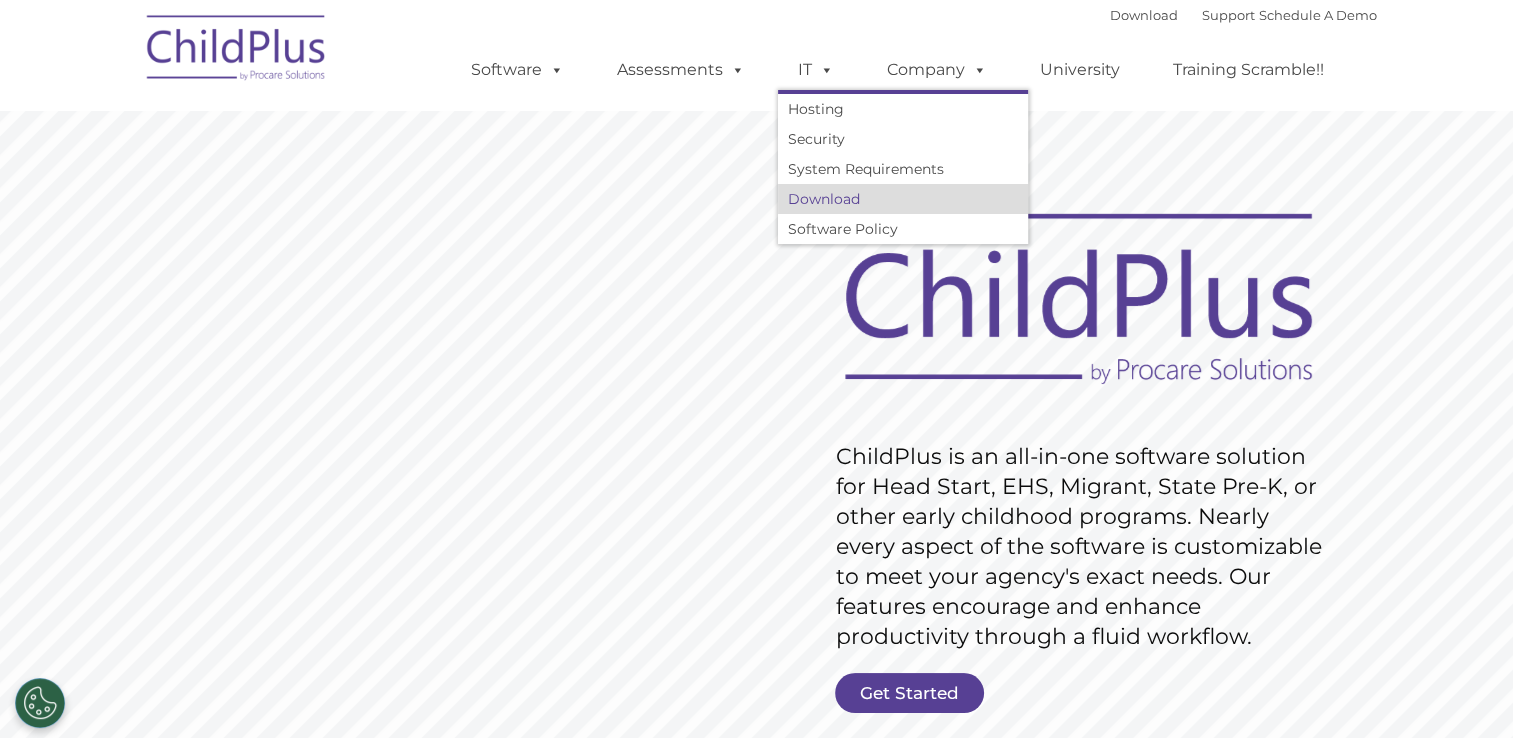 click on "Download" at bounding box center (903, 199) 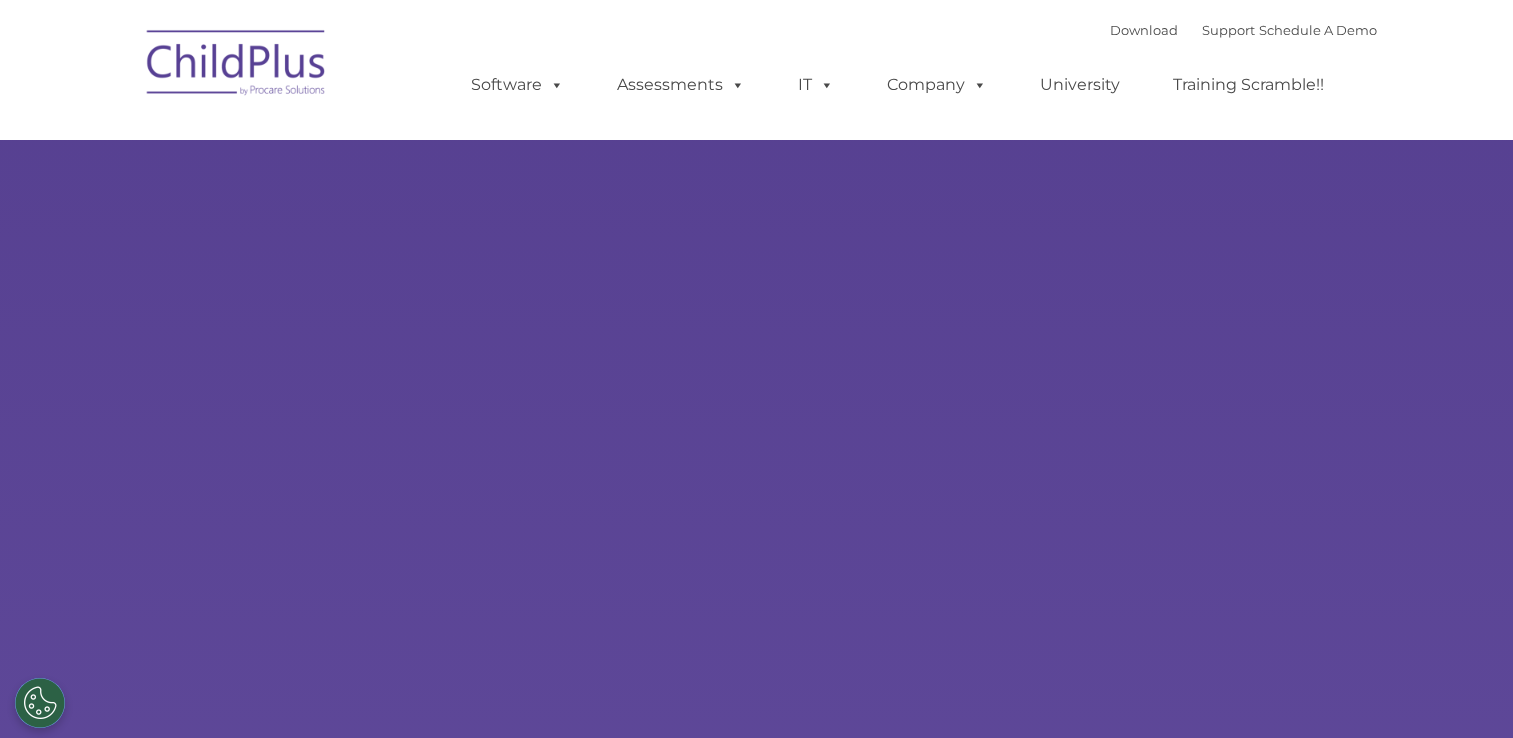 scroll, scrollTop: 0, scrollLeft: 0, axis: both 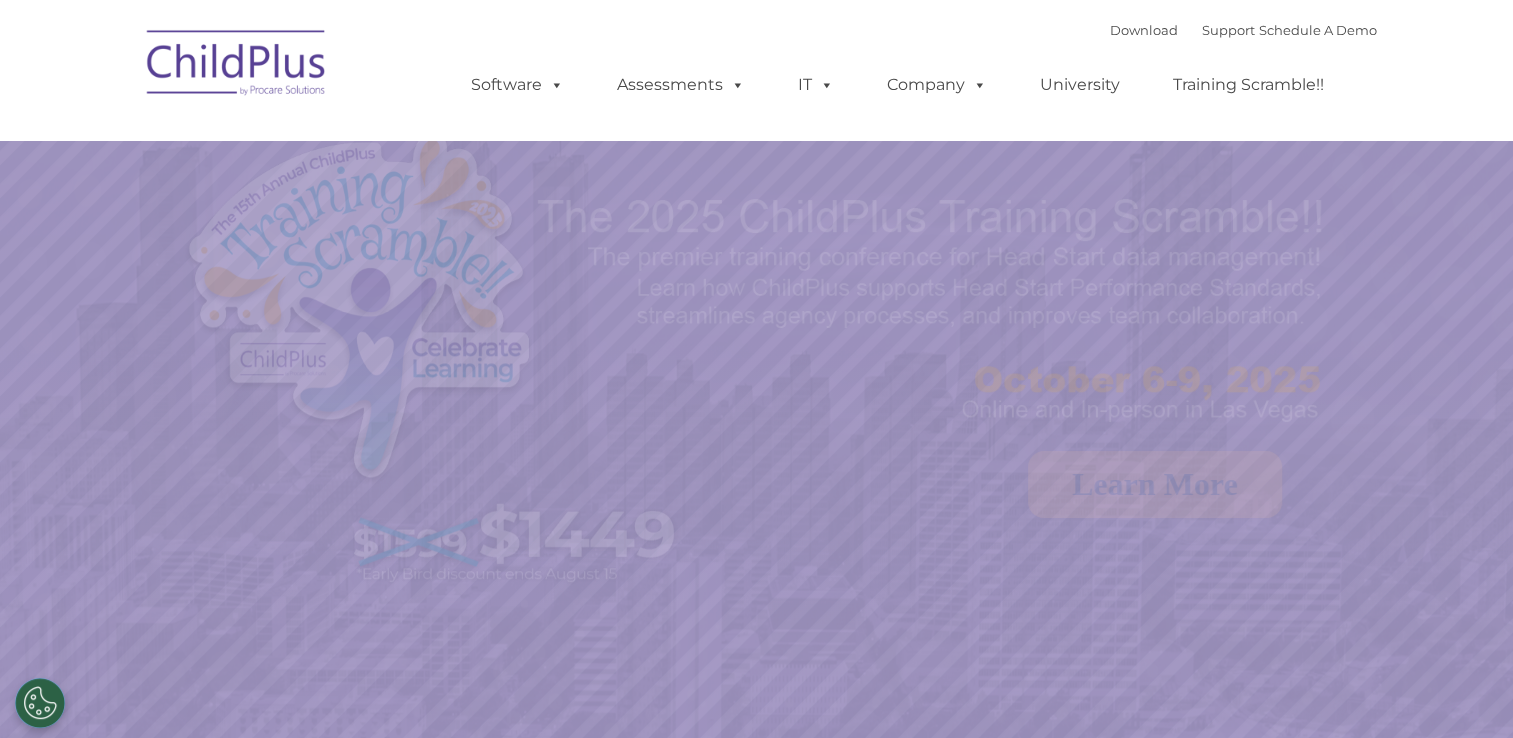 select on "MEDIUM" 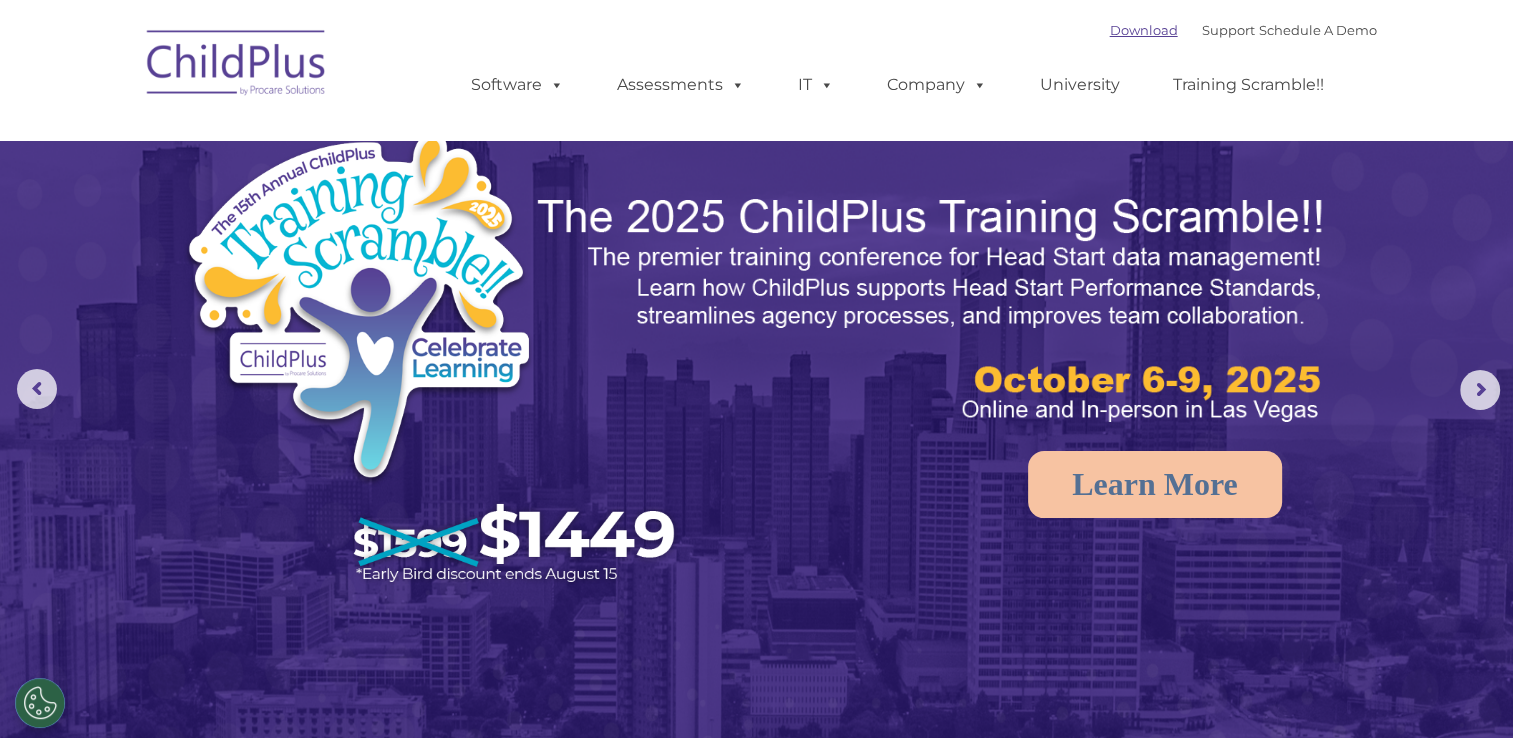 click on "Download" at bounding box center (1144, 30) 